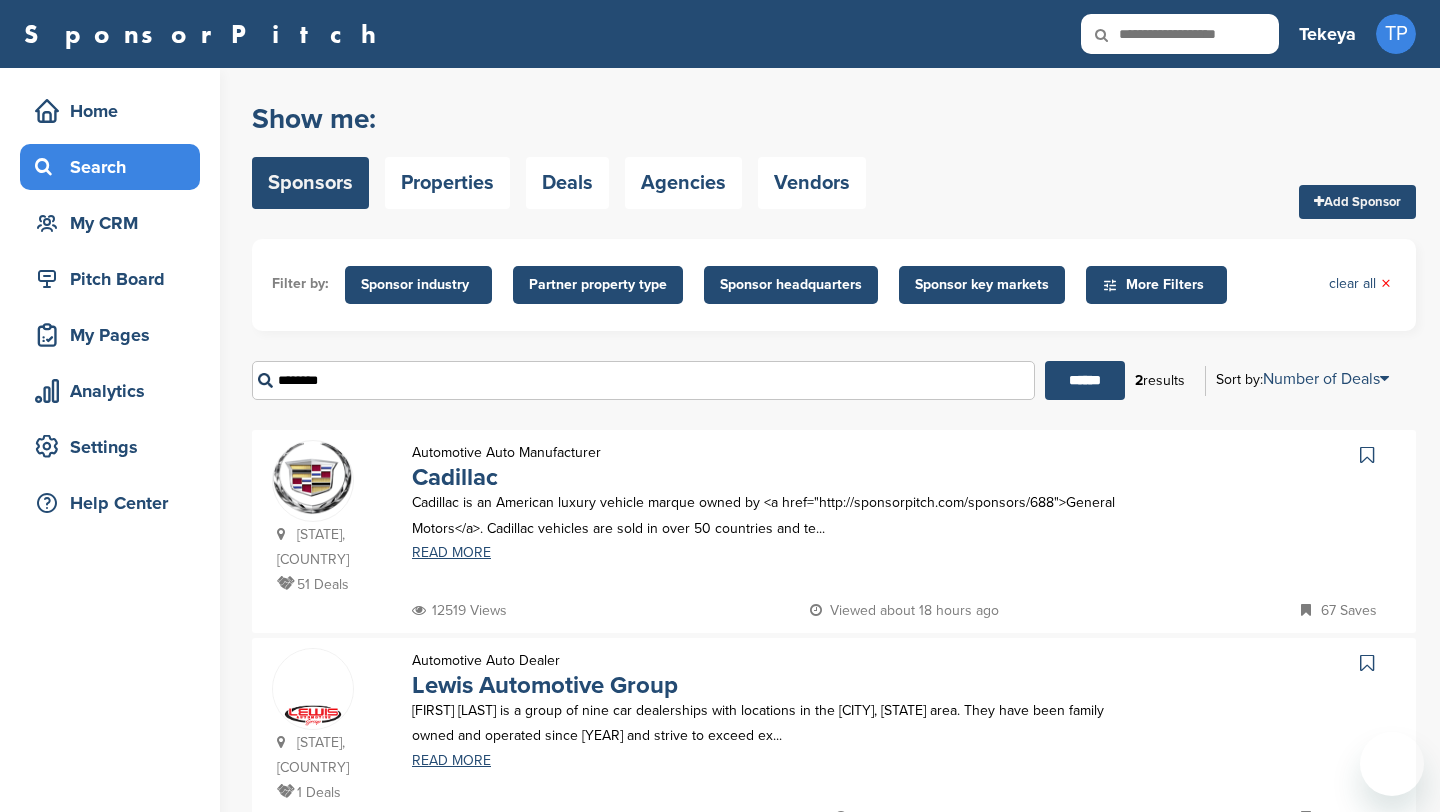 scroll, scrollTop: 0, scrollLeft: 0, axis: both 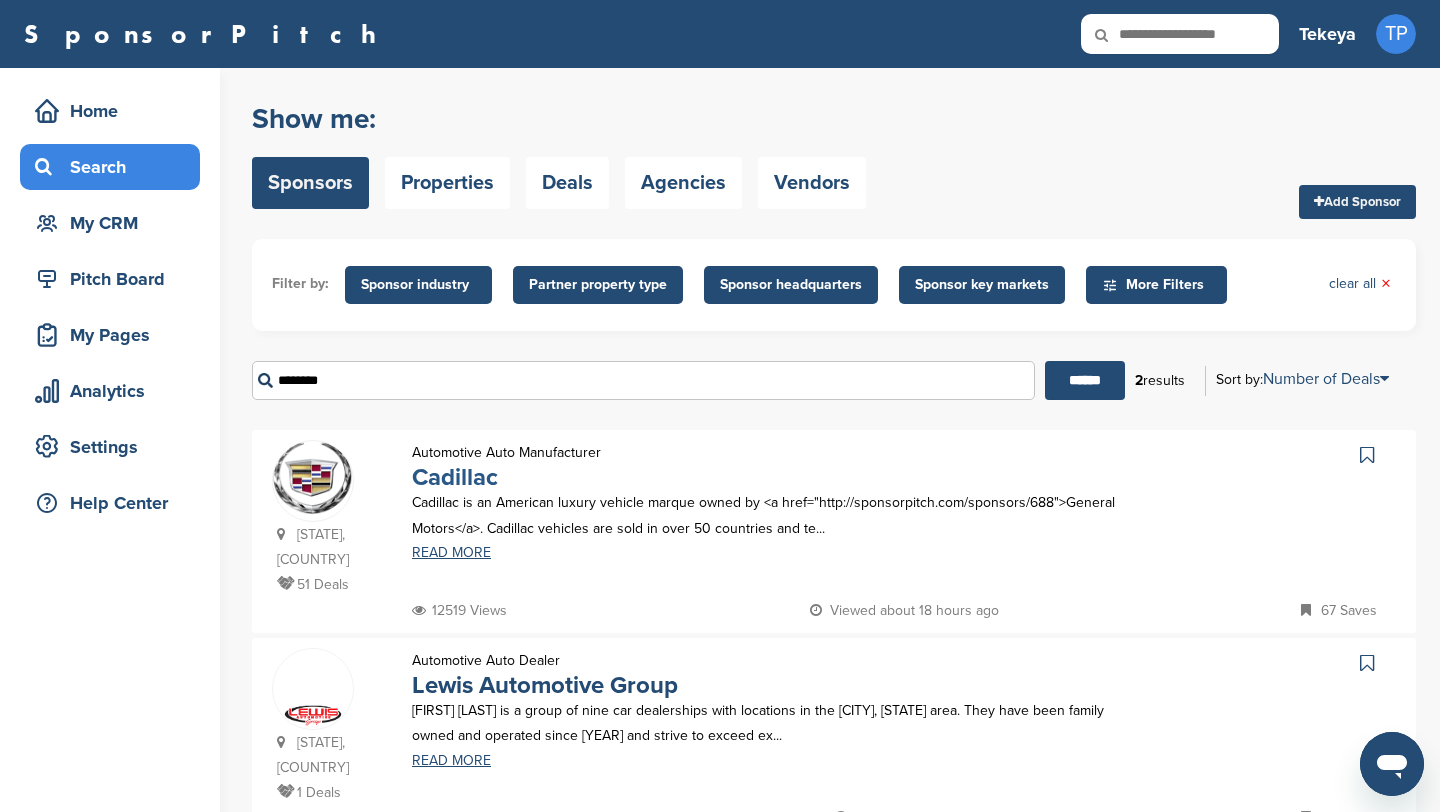 click on "Cadillac" at bounding box center (455, 477) 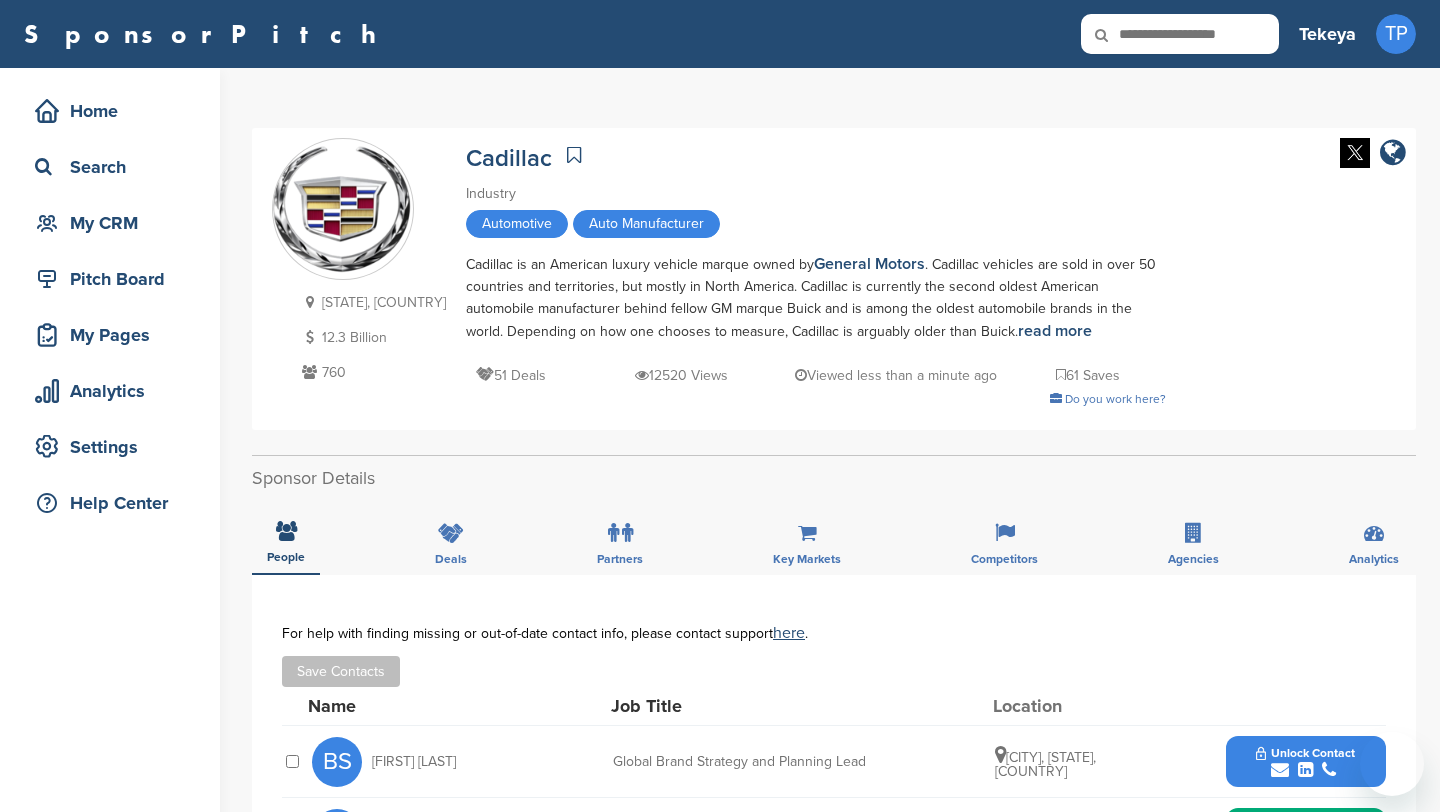 scroll, scrollTop: 0, scrollLeft: 0, axis: both 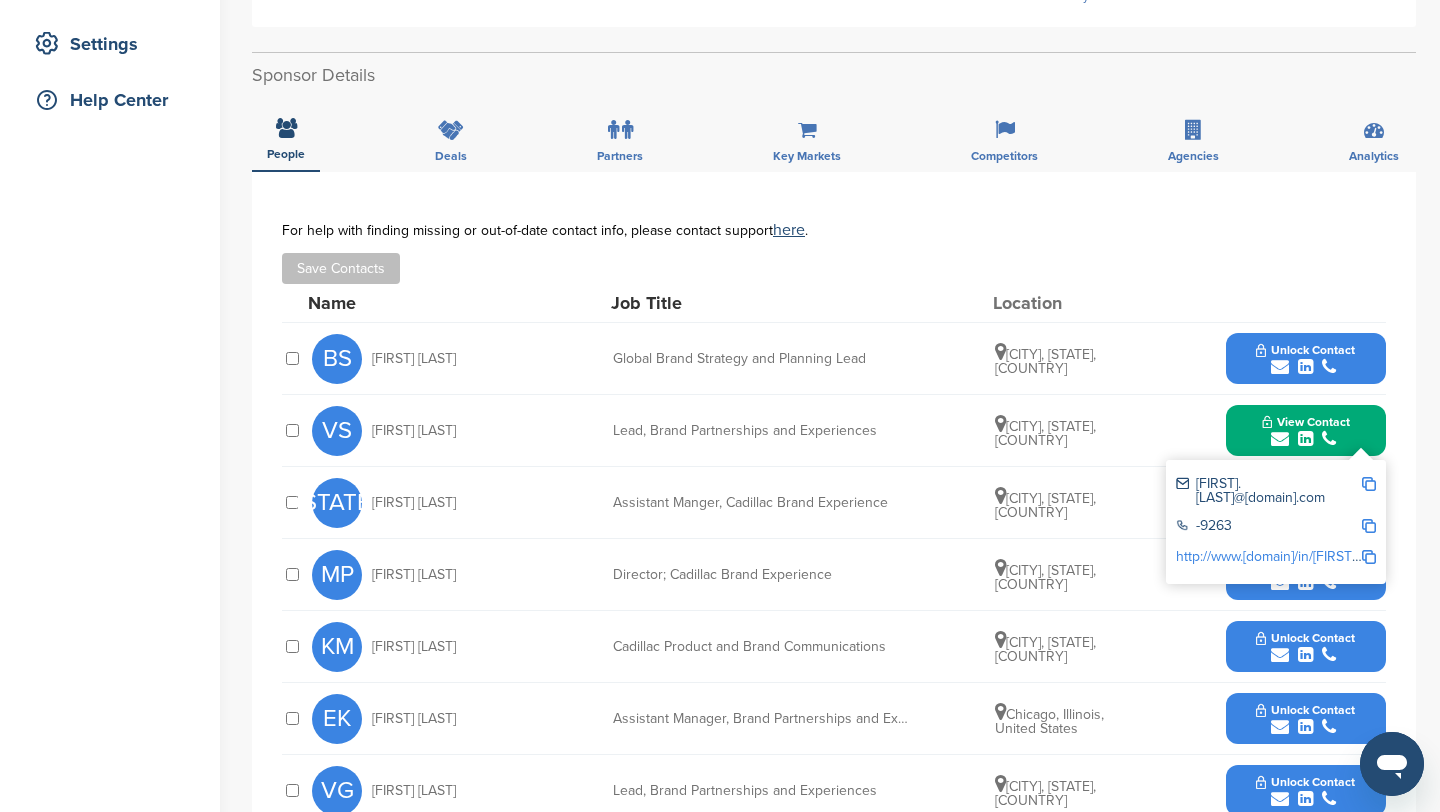 click at bounding box center (1369, 484) 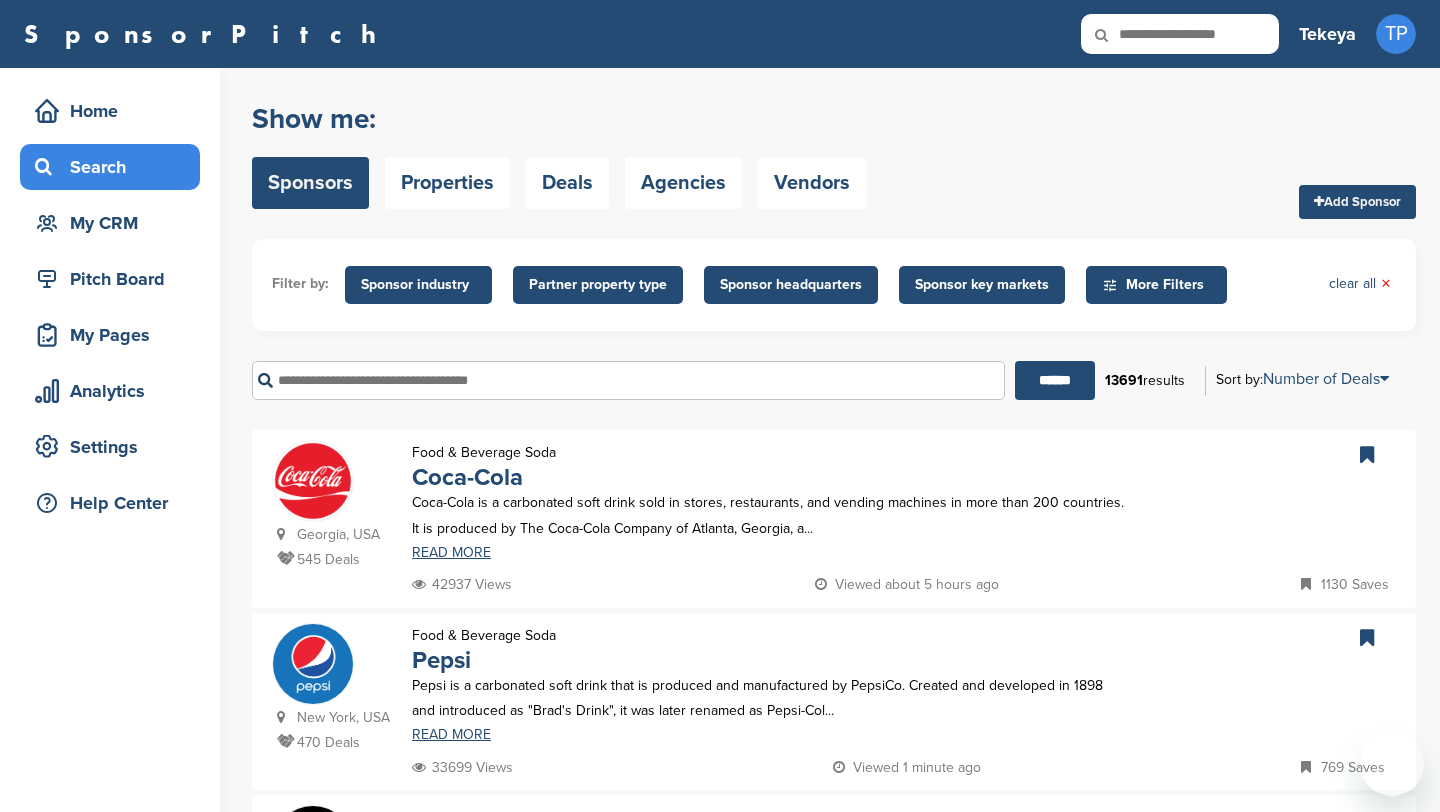 scroll, scrollTop: 187, scrollLeft: 0, axis: vertical 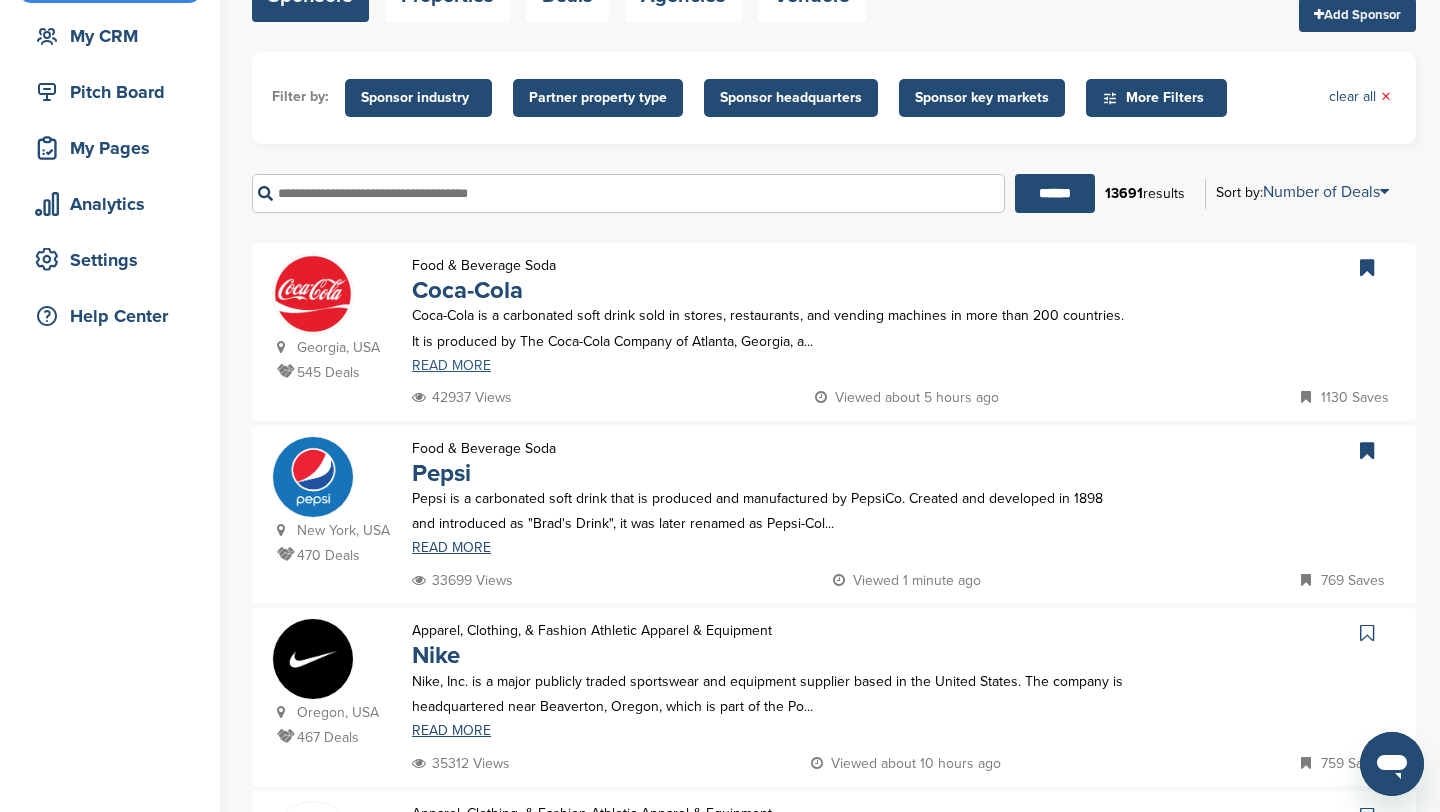 click on "READ MORE" at bounding box center [768, 366] 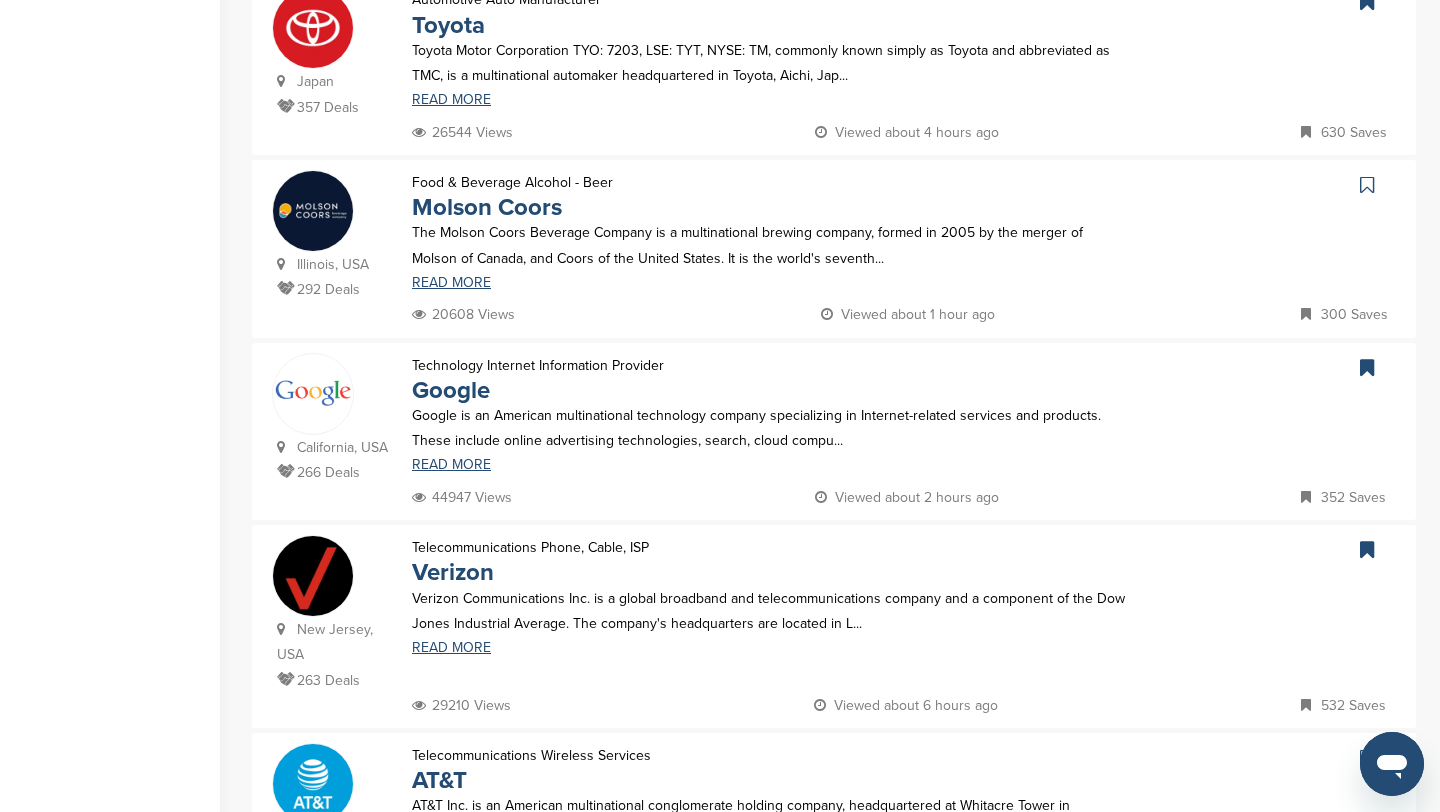 scroll, scrollTop: 1206, scrollLeft: 0, axis: vertical 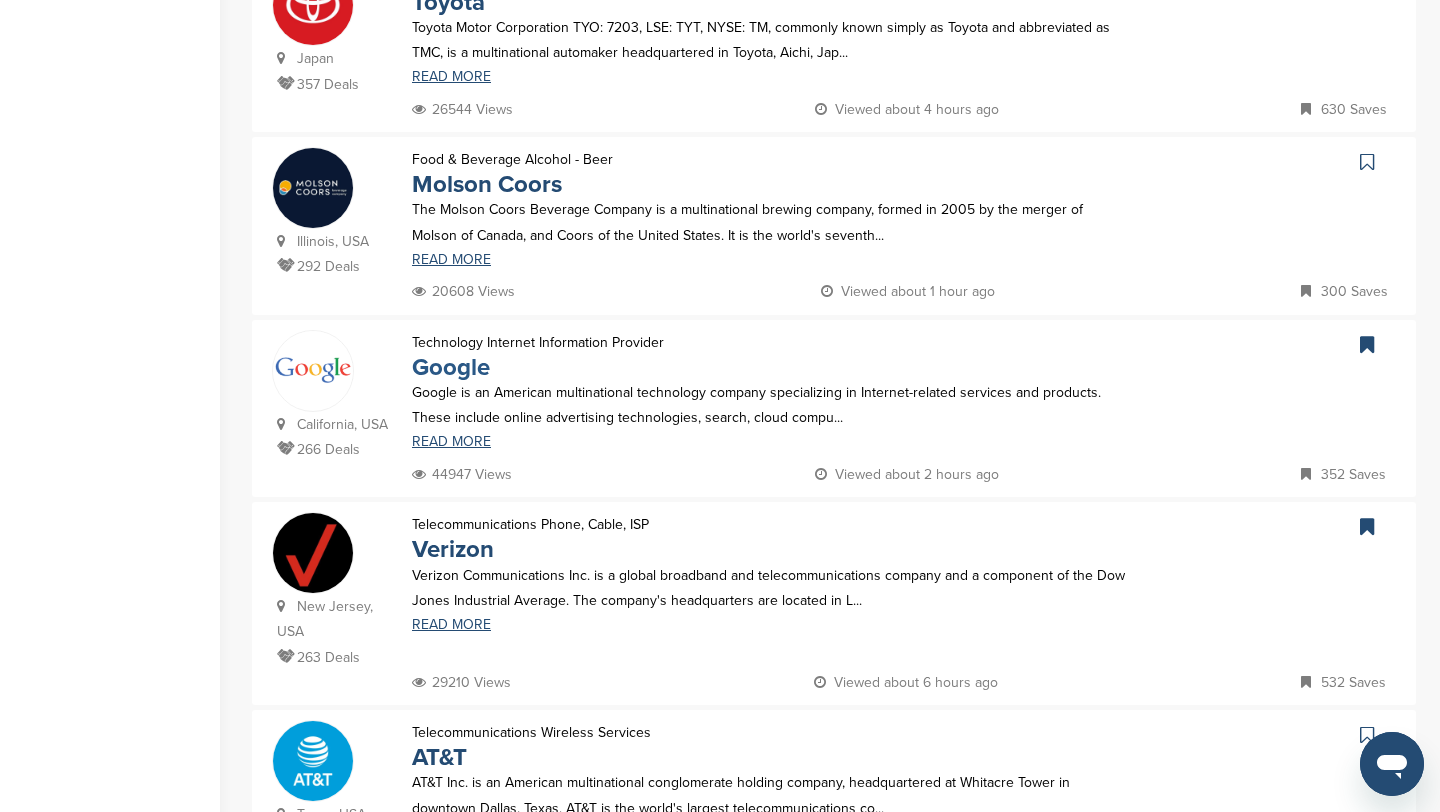 click on "Google" at bounding box center [451, 367] 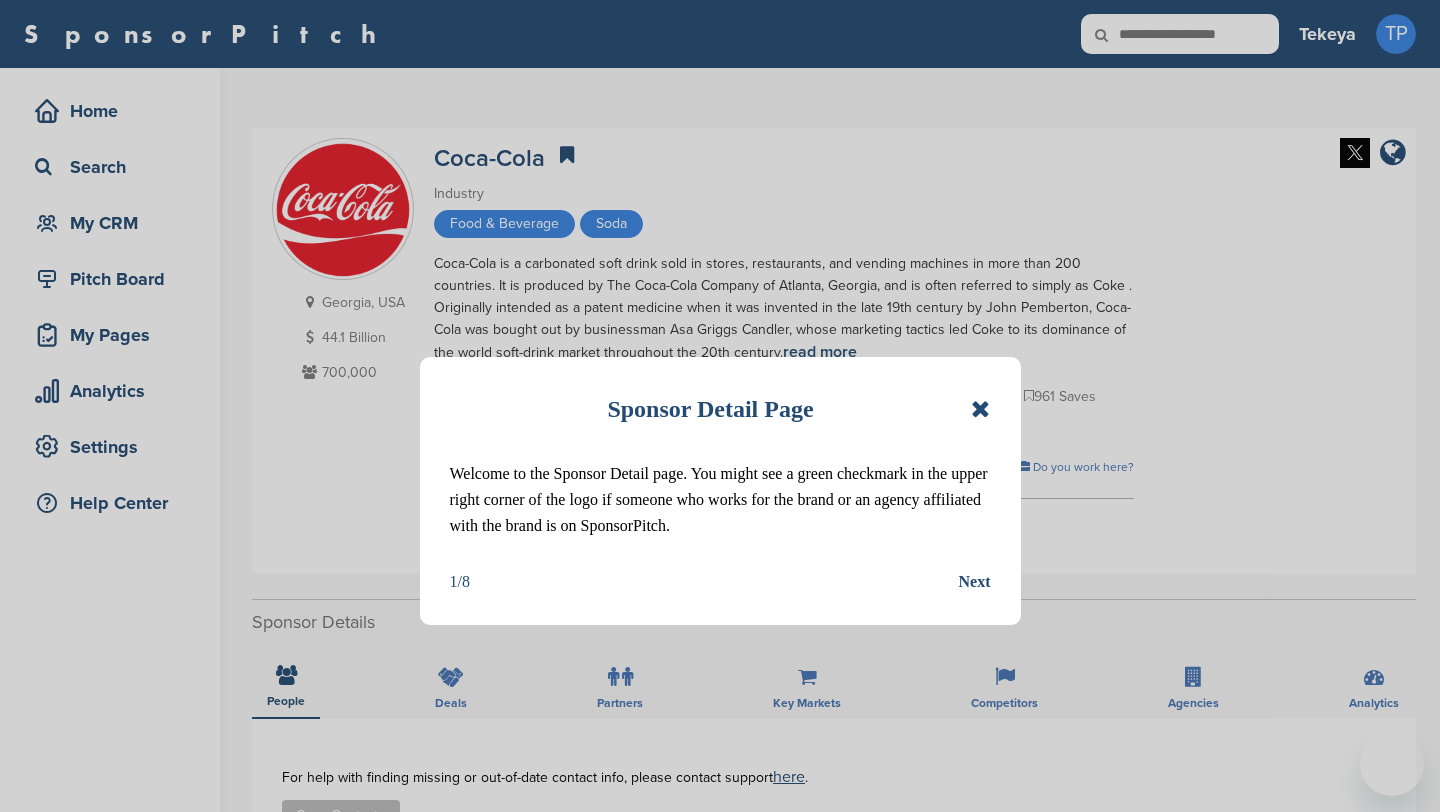 scroll, scrollTop: 0, scrollLeft: 0, axis: both 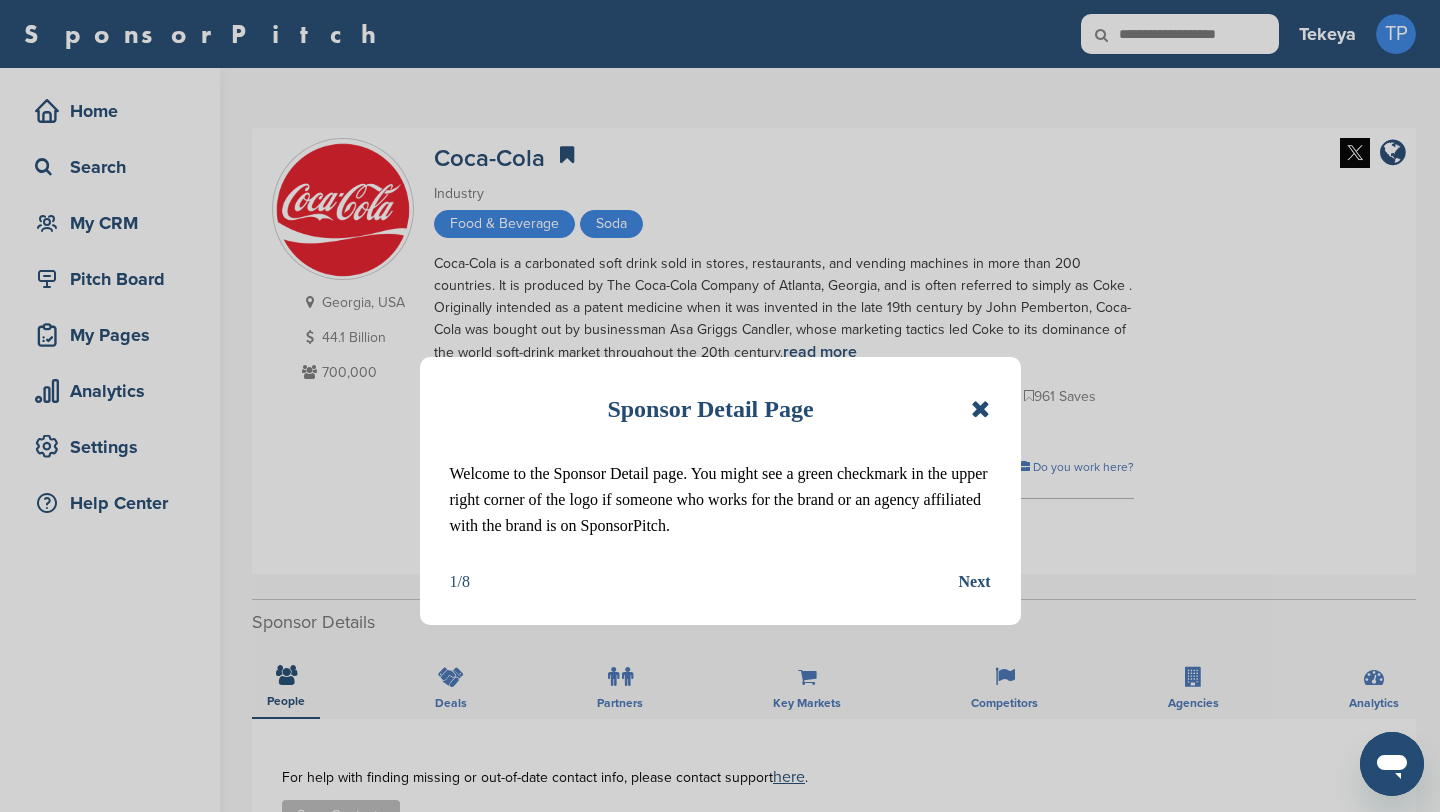 click at bounding box center [980, 409] 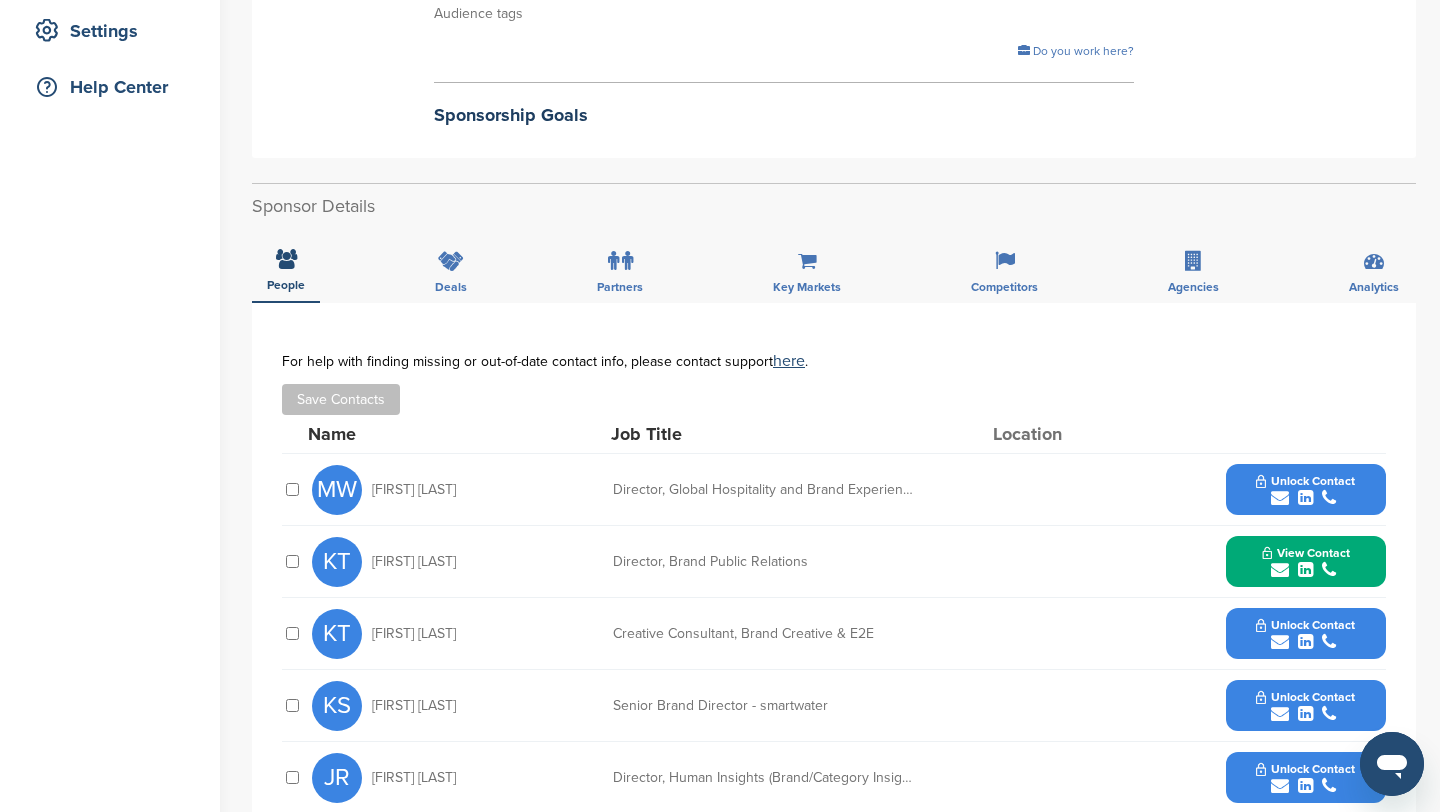 scroll, scrollTop: 703, scrollLeft: 0, axis: vertical 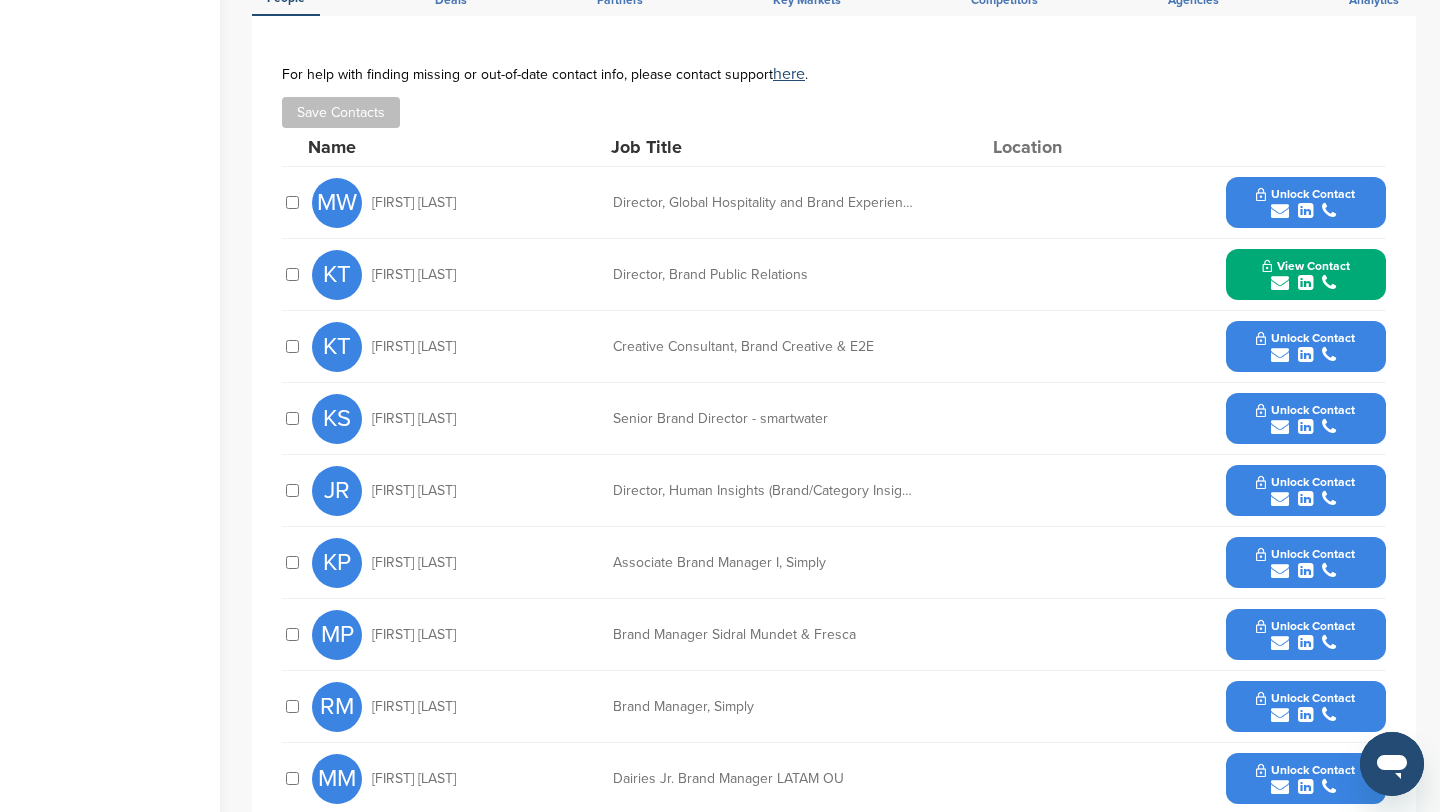 click on "View Contact" at bounding box center (1306, 266) 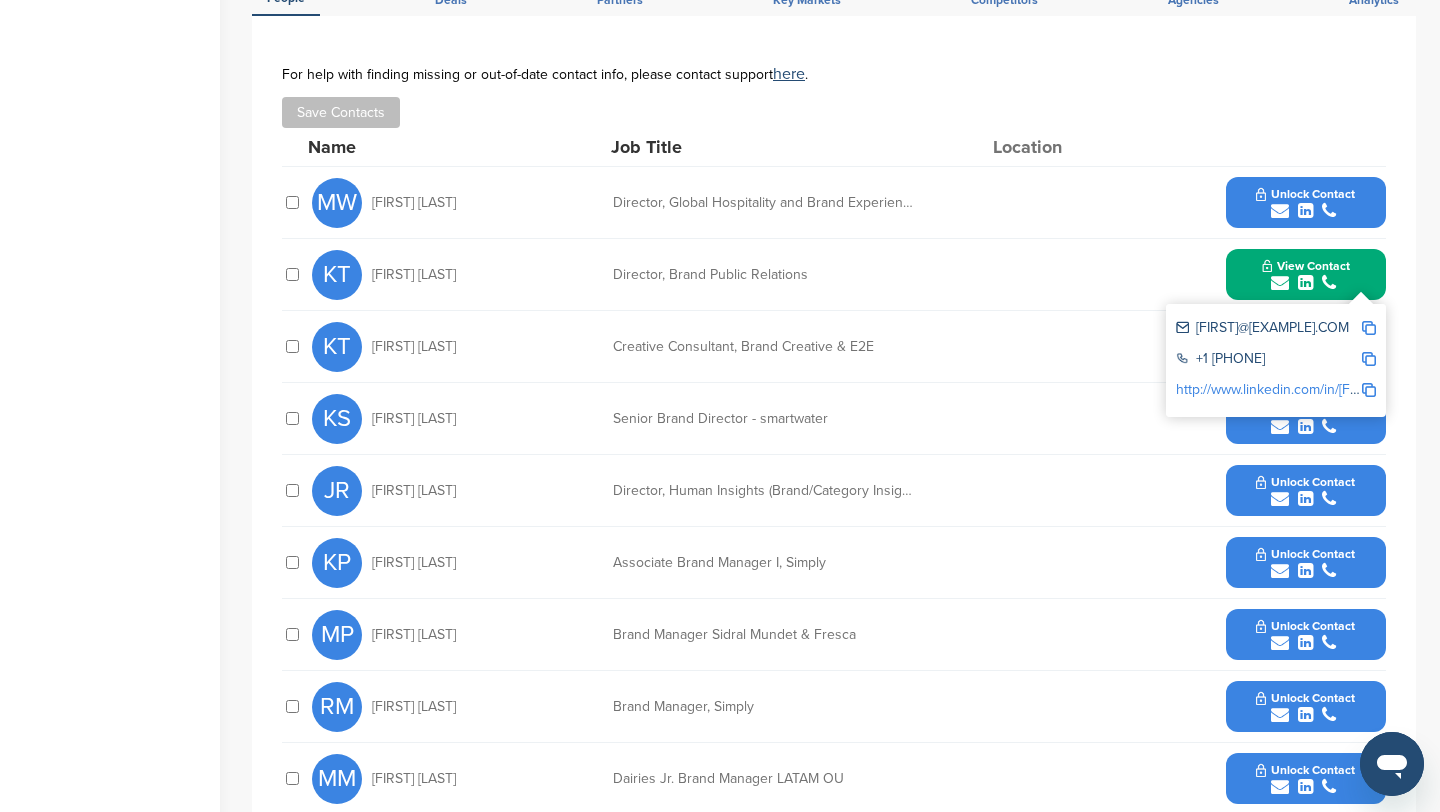 click at bounding box center (1369, 328) 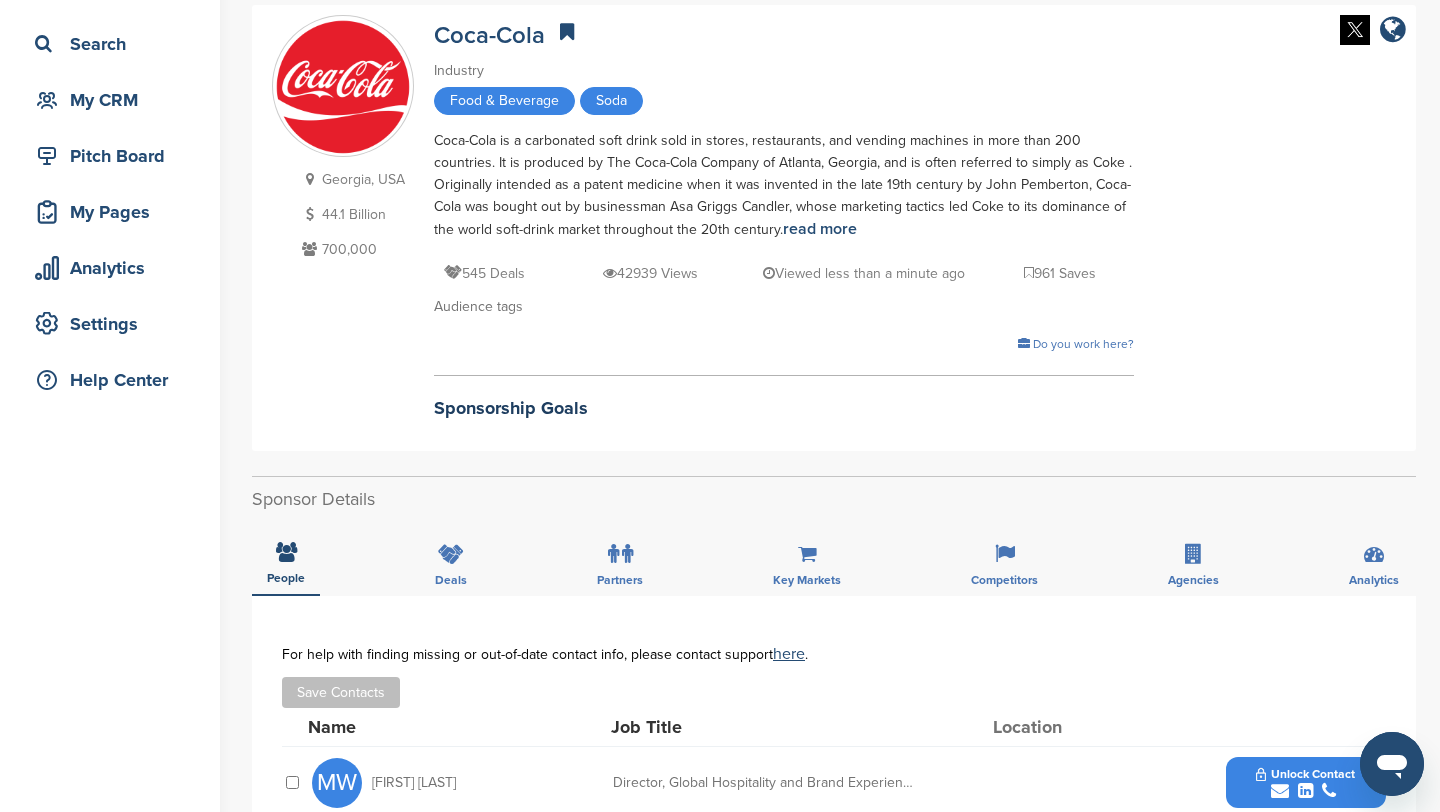 scroll, scrollTop: 0, scrollLeft: 0, axis: both 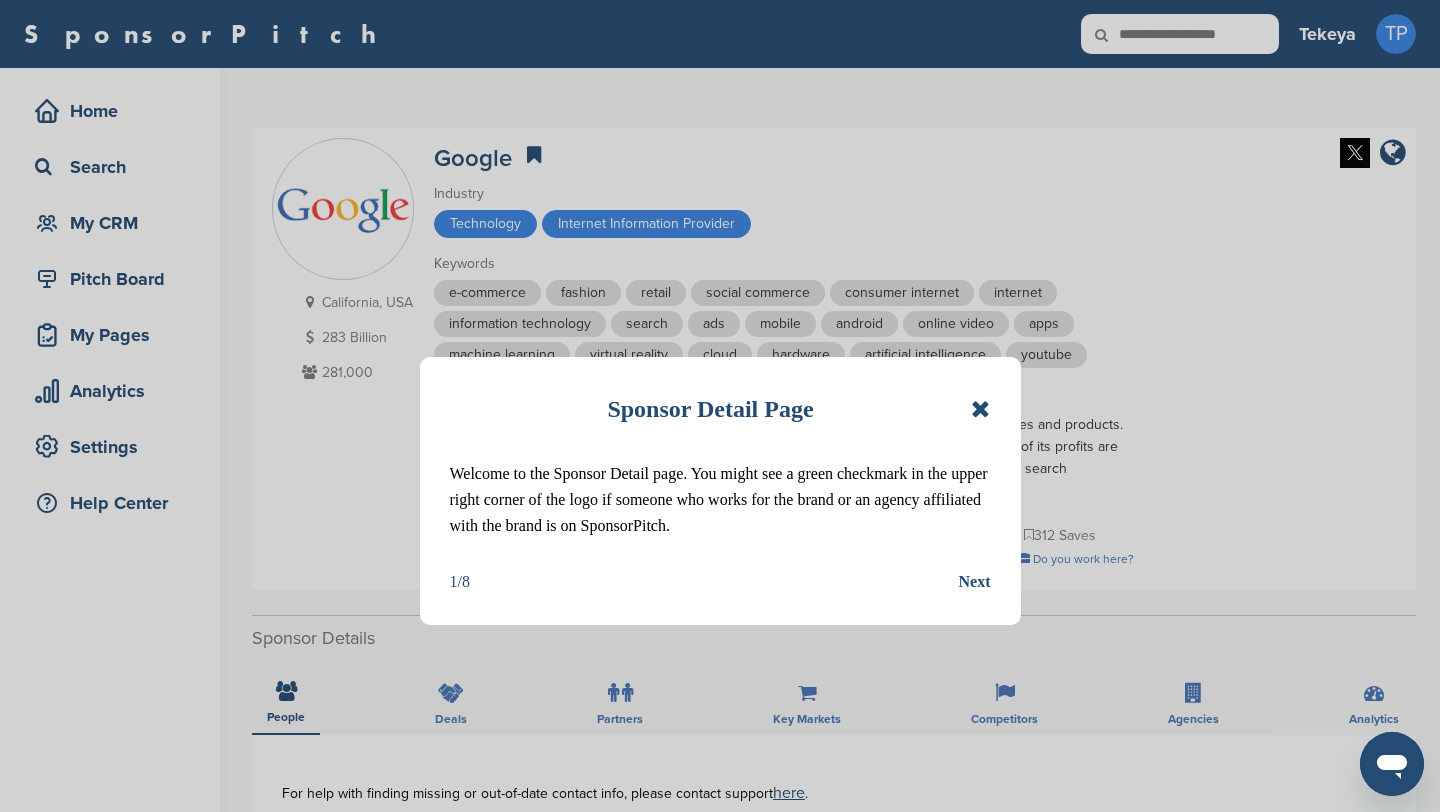click at bounding box center (980, 409) 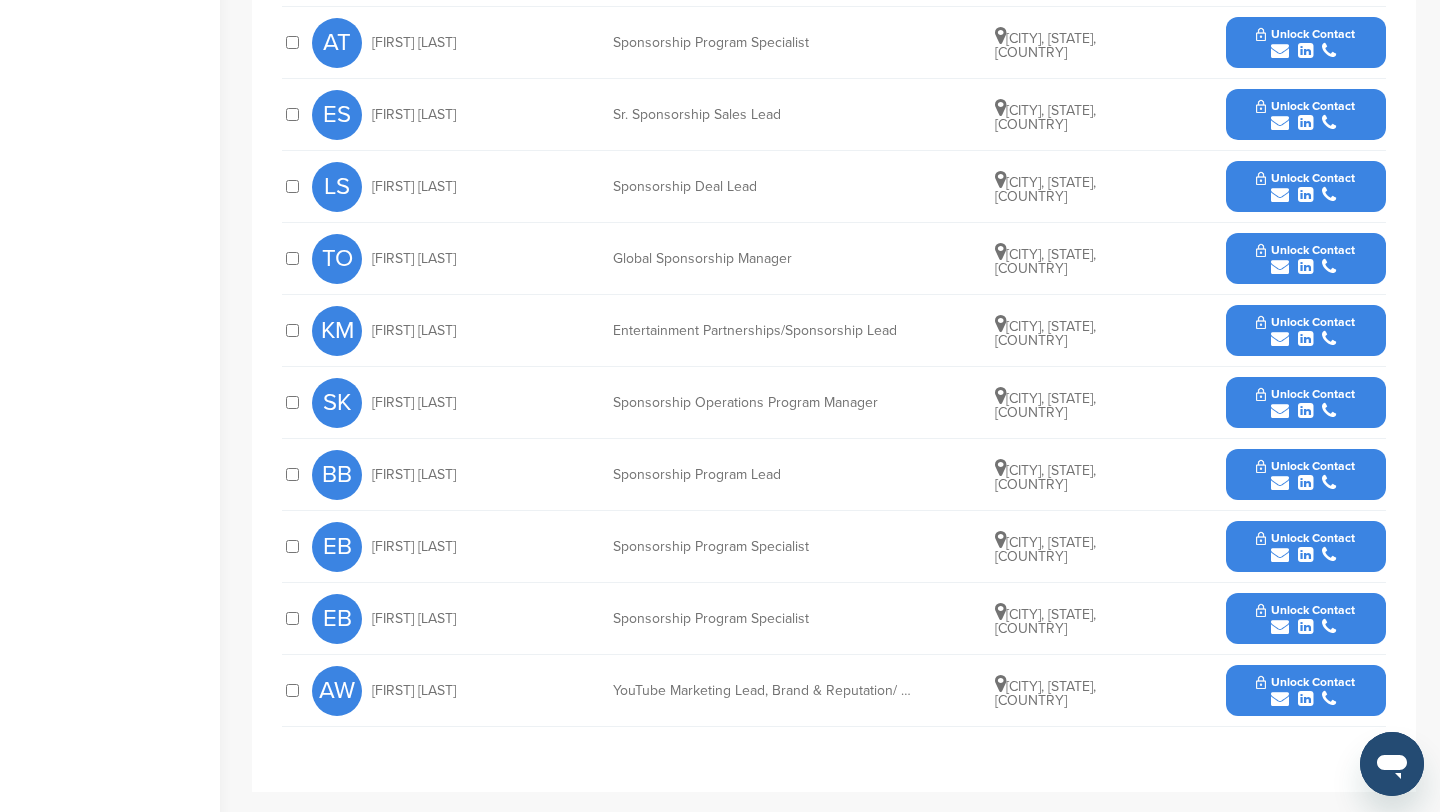 scroll, scrollTop: 878, scrollLeft: 0, axis: vertical 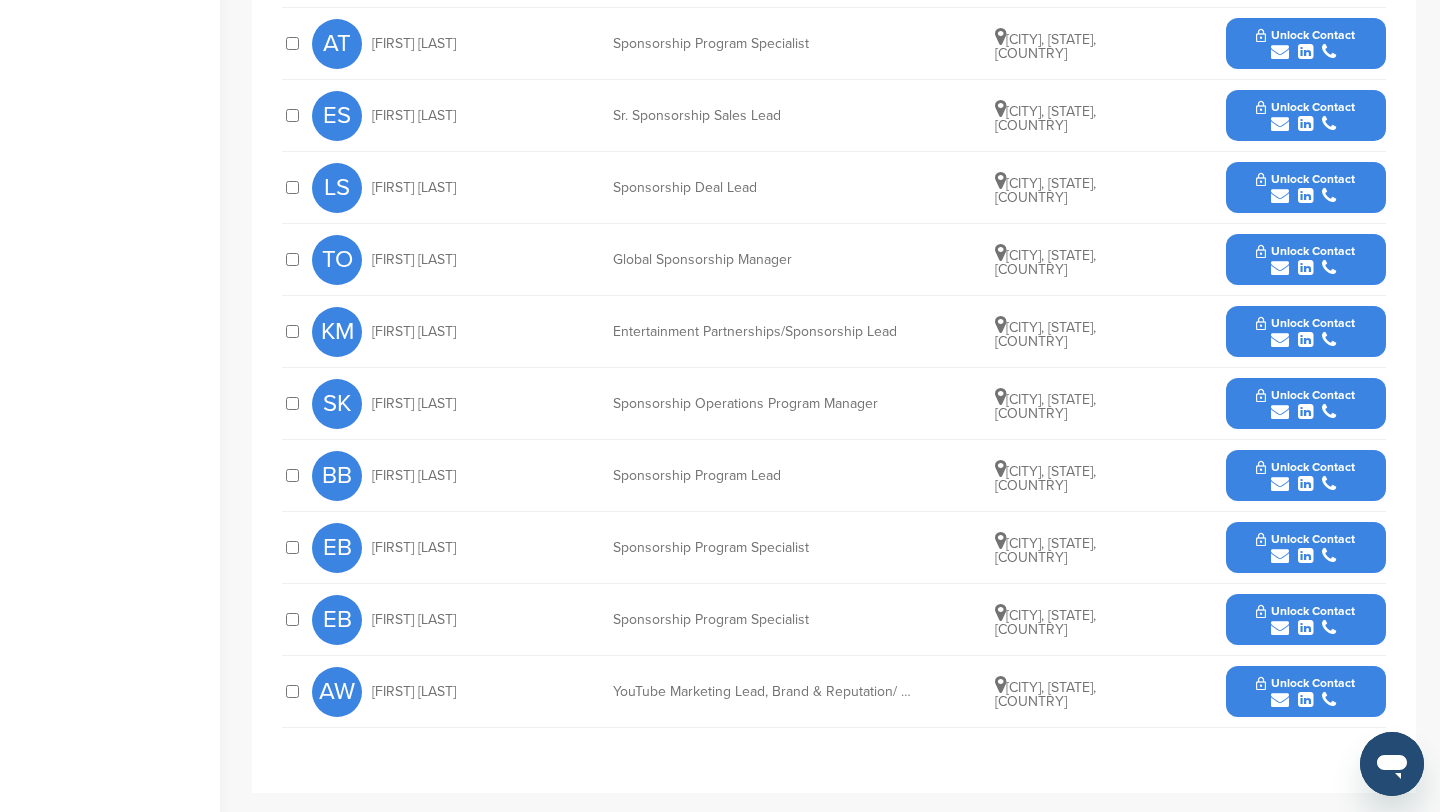 drag, startPoint x: 371, startPoint y: 330, endPoint x: 477, endPoint y: 323, distance: 106.23088 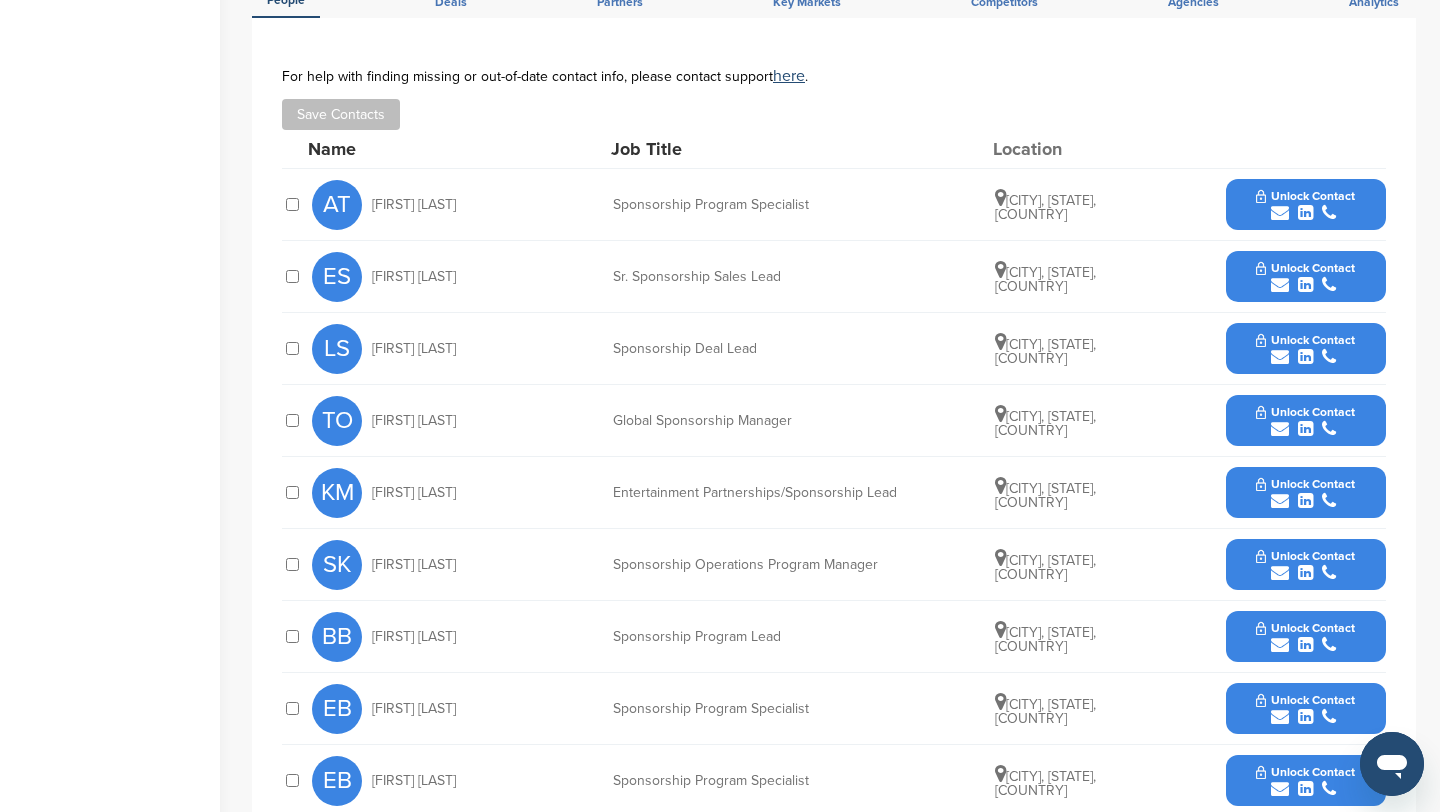 scroll, scrollTop: 712, scrollLeft: 0, axis: vertical 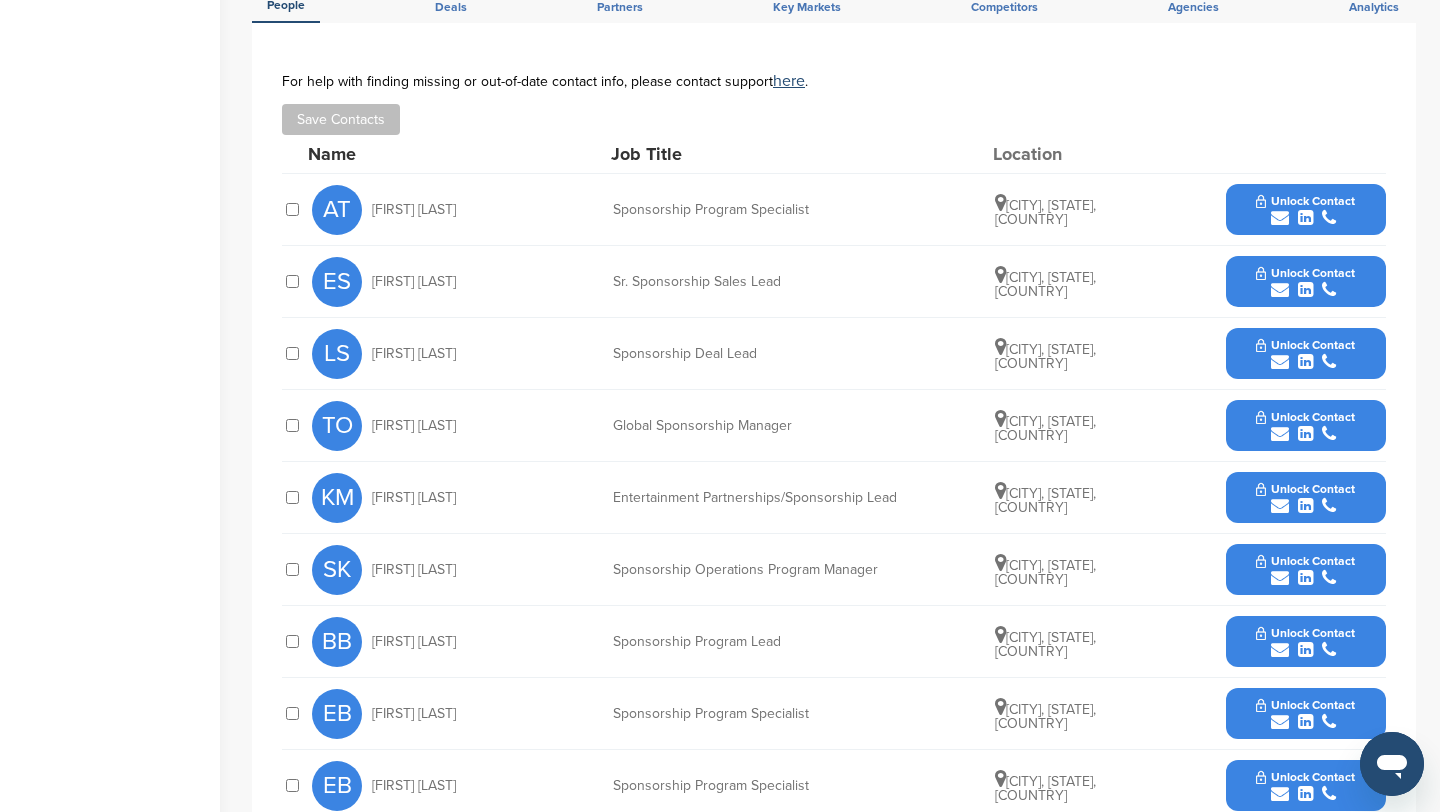 click on "Unlock Contact" at bounding box center (1305, 489) 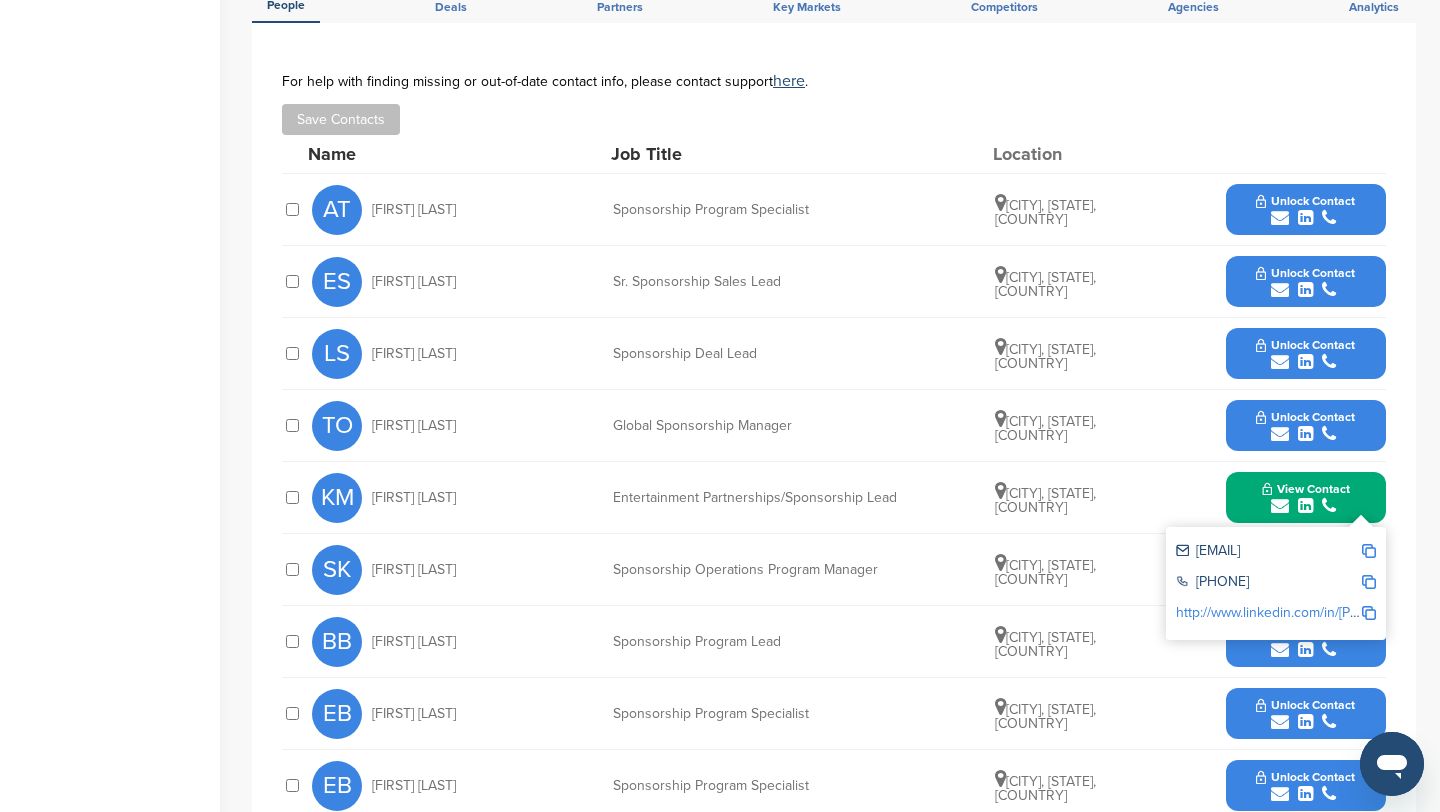 click at bounding box center [1369, 551] 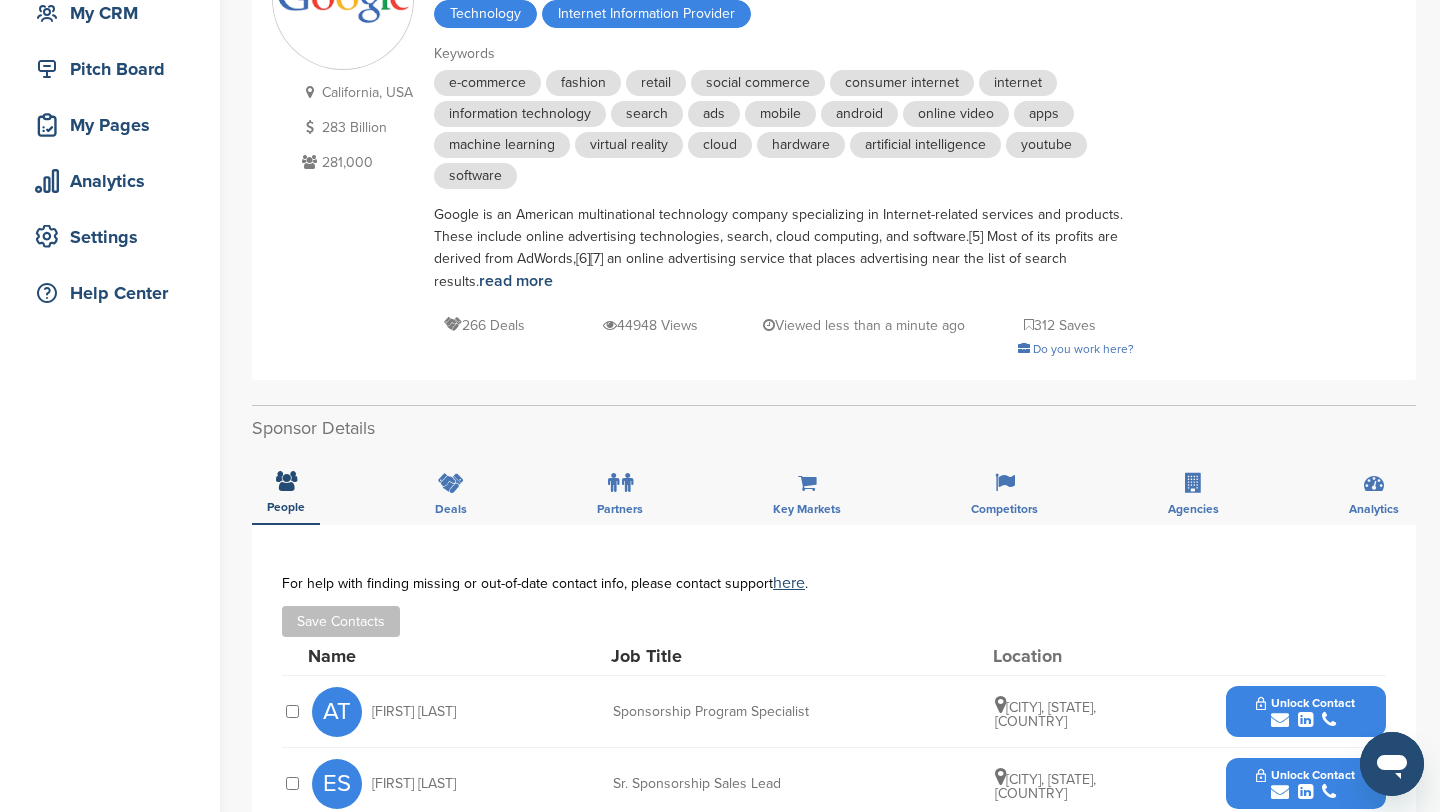 scroll, scrollTop: 189, scrollLeft: 0, axis: vertical 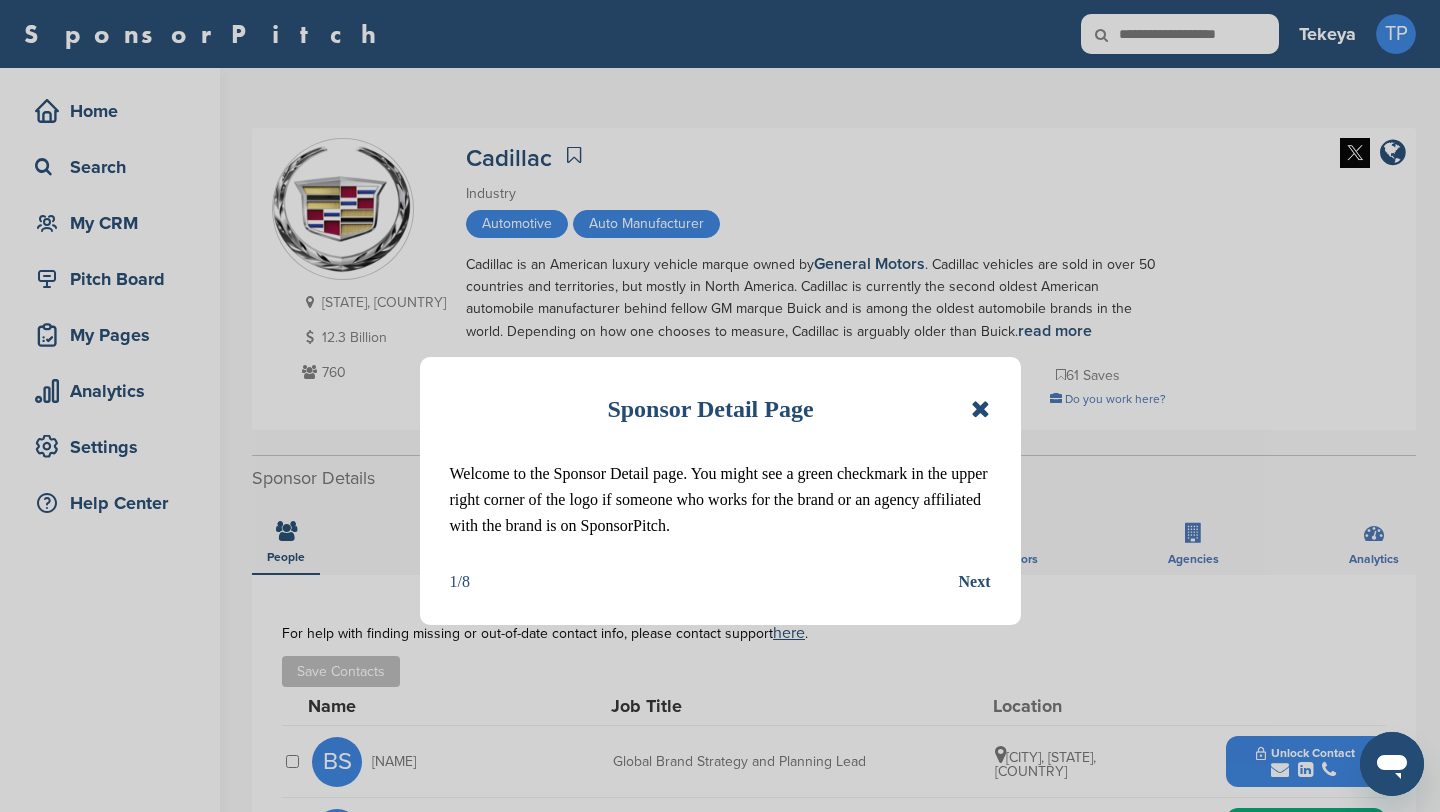 click at bounding box center [980, 409] 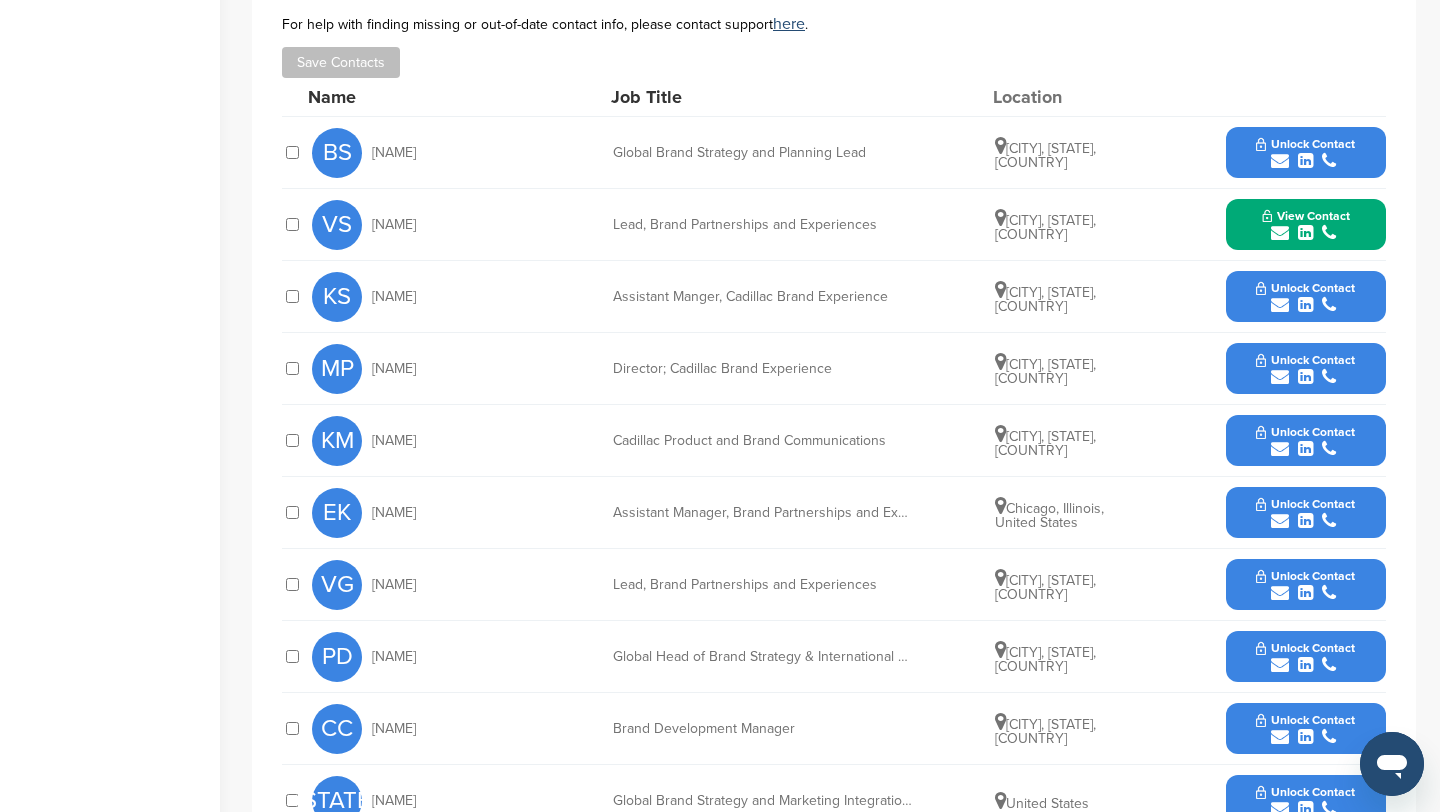 scroll, scrollTop: 610, scrollLeft: 0, axis: vertical 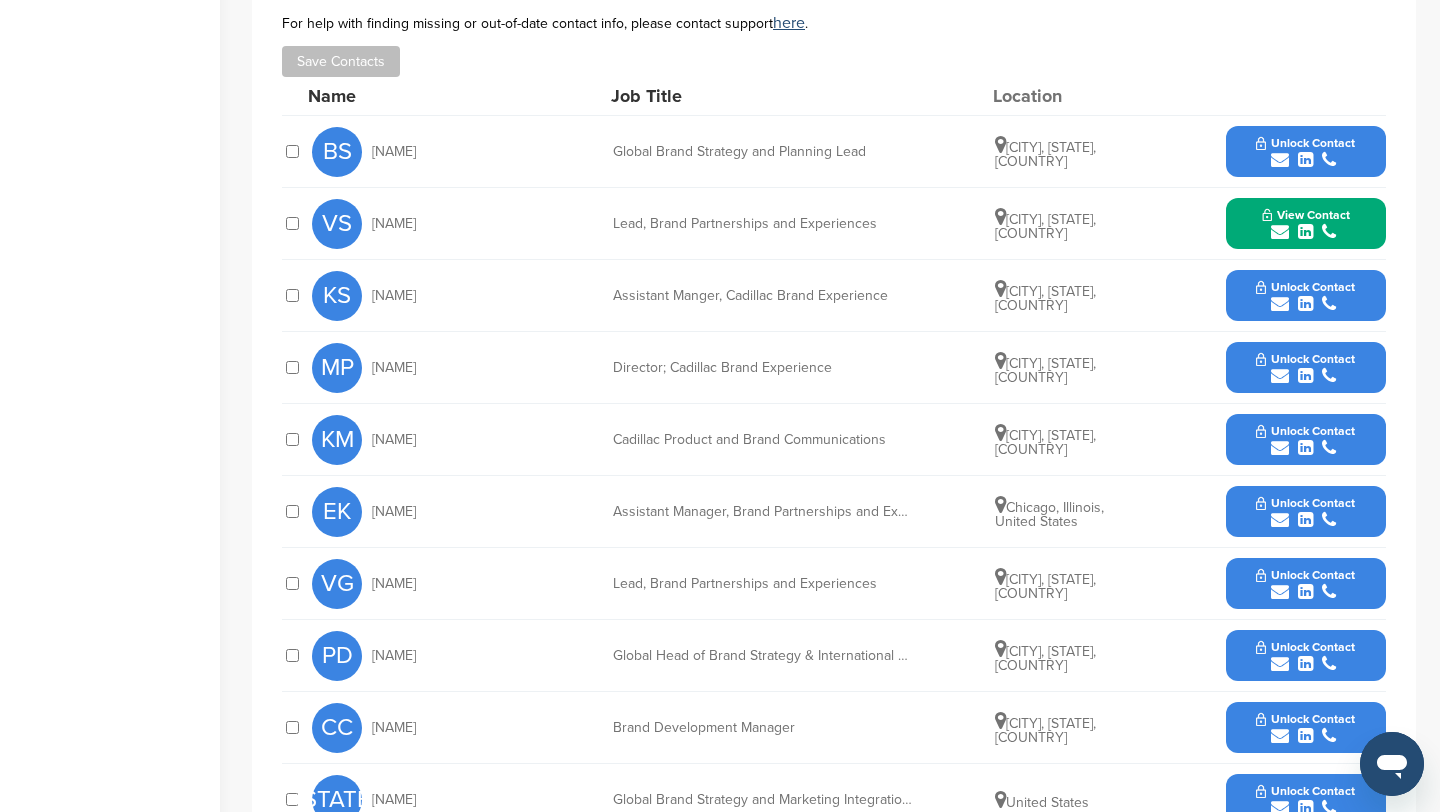 click on "Unlock Contact" at bounding box center [1305, 575] 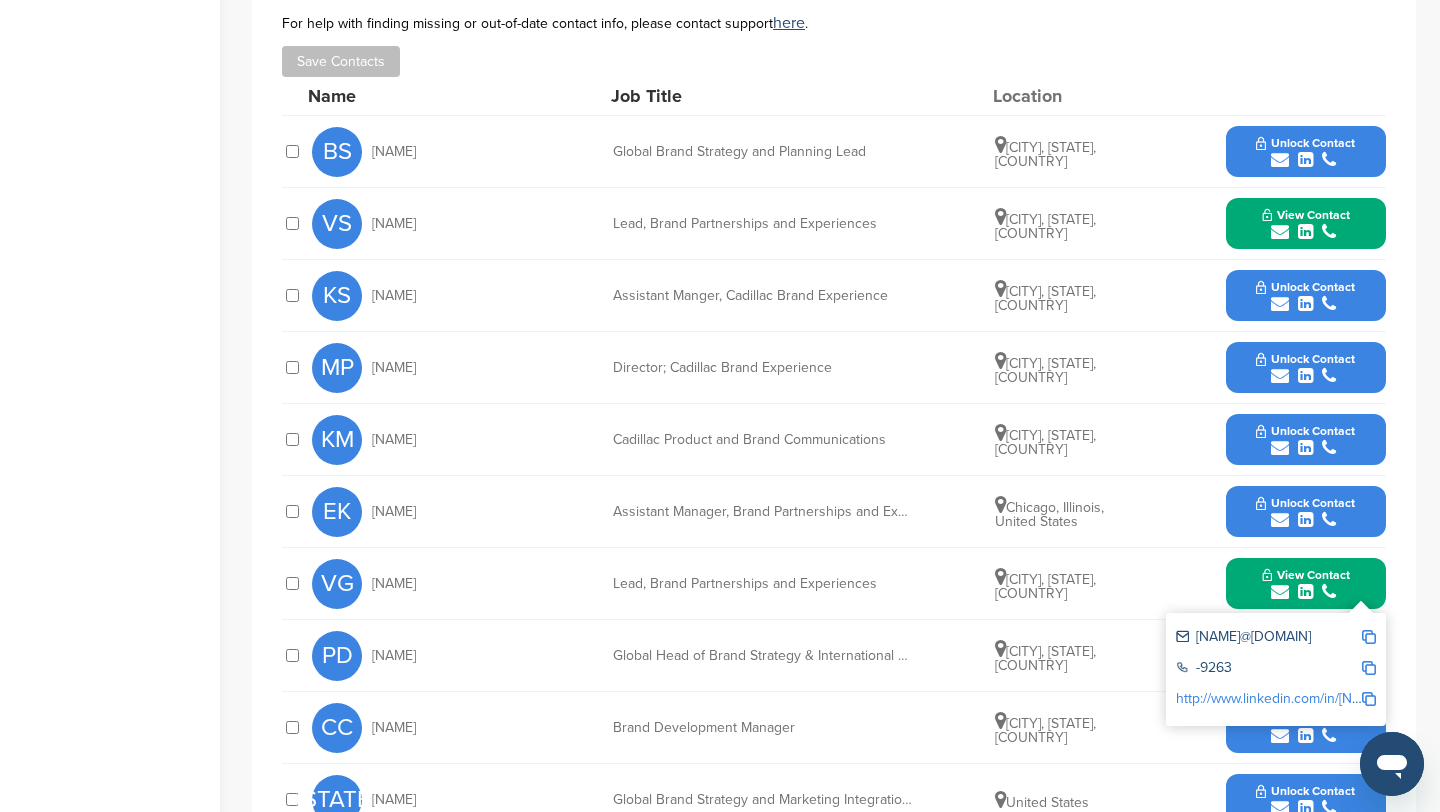 click at bounding box center [1369, 637] 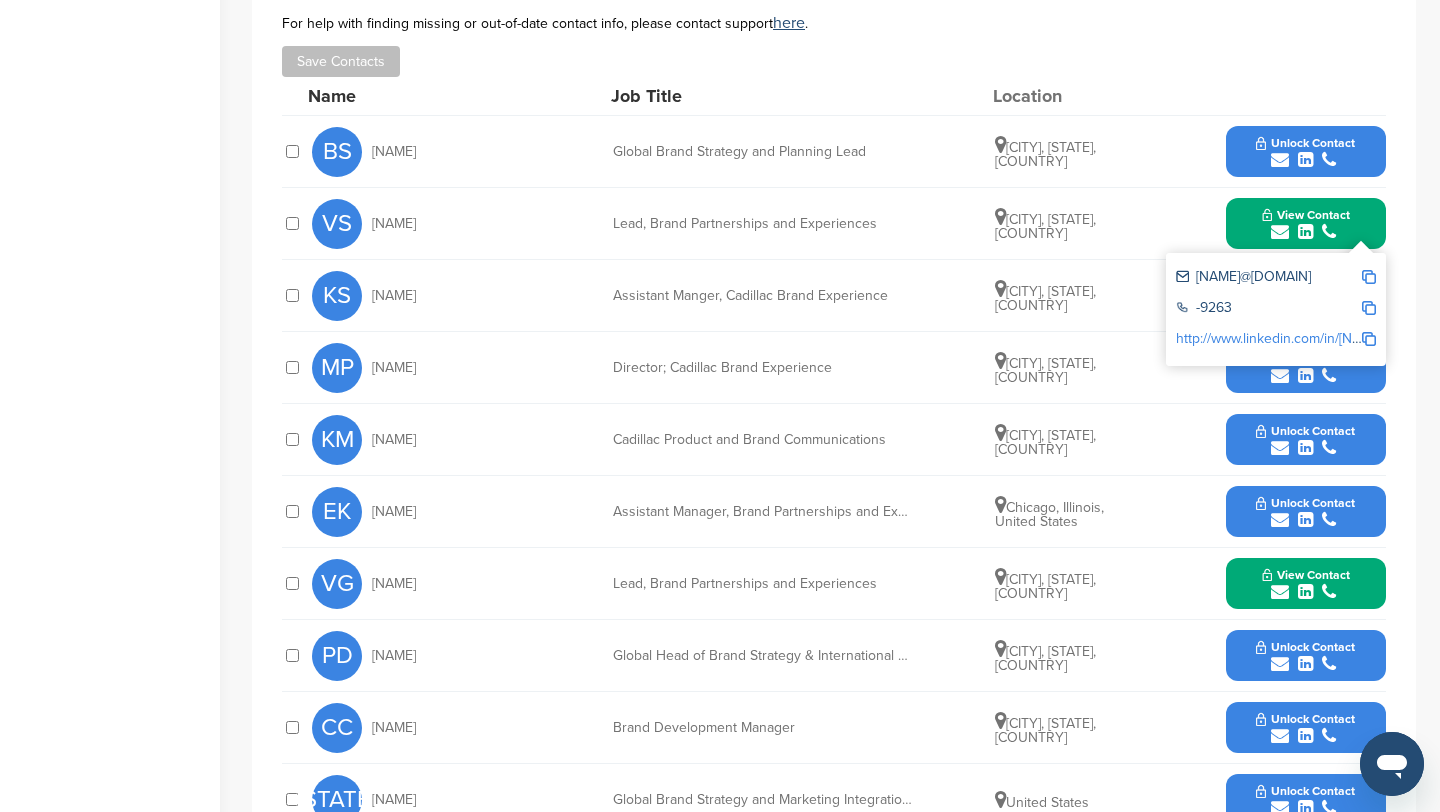 click on "http://www.linkedin.com/in/[NAME]" at bounding box center [1279, 338] 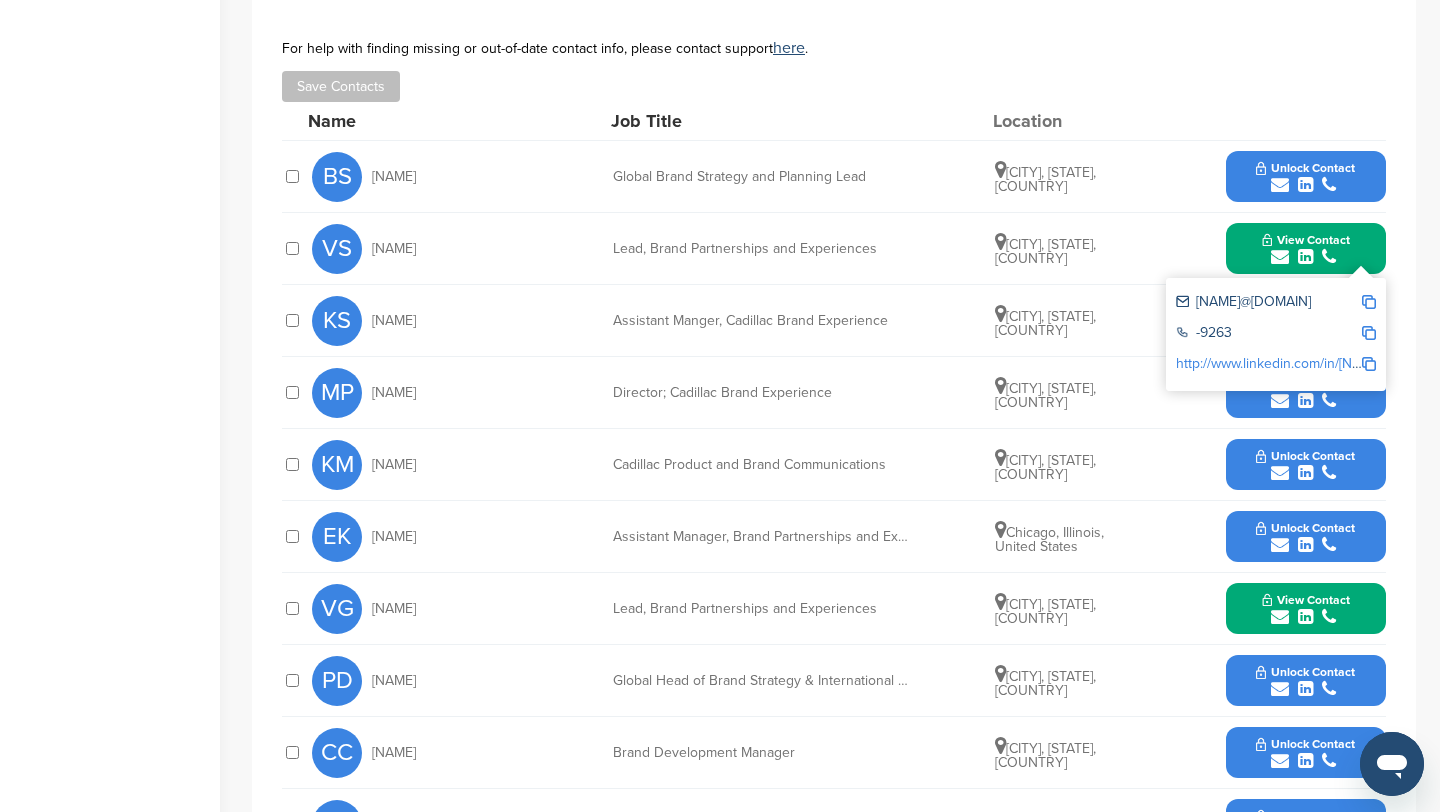 scroll, scrollTop: 586, scrollLeft: 0, axis: vertical 